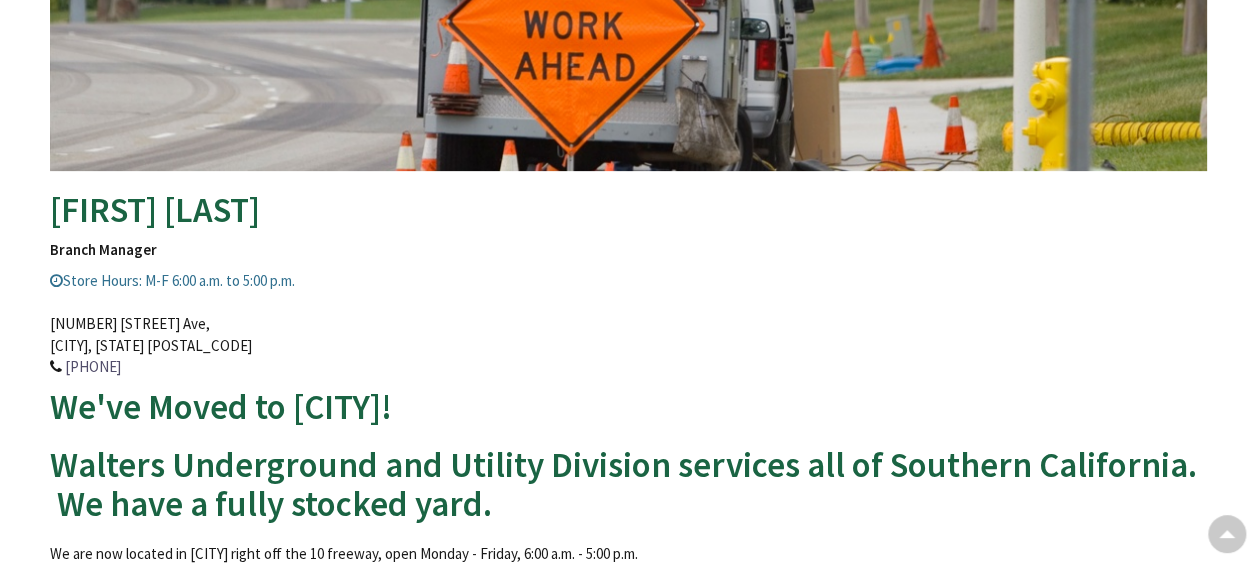 scroll, scrollTop: 0, scrollLeft: 0, axis: both 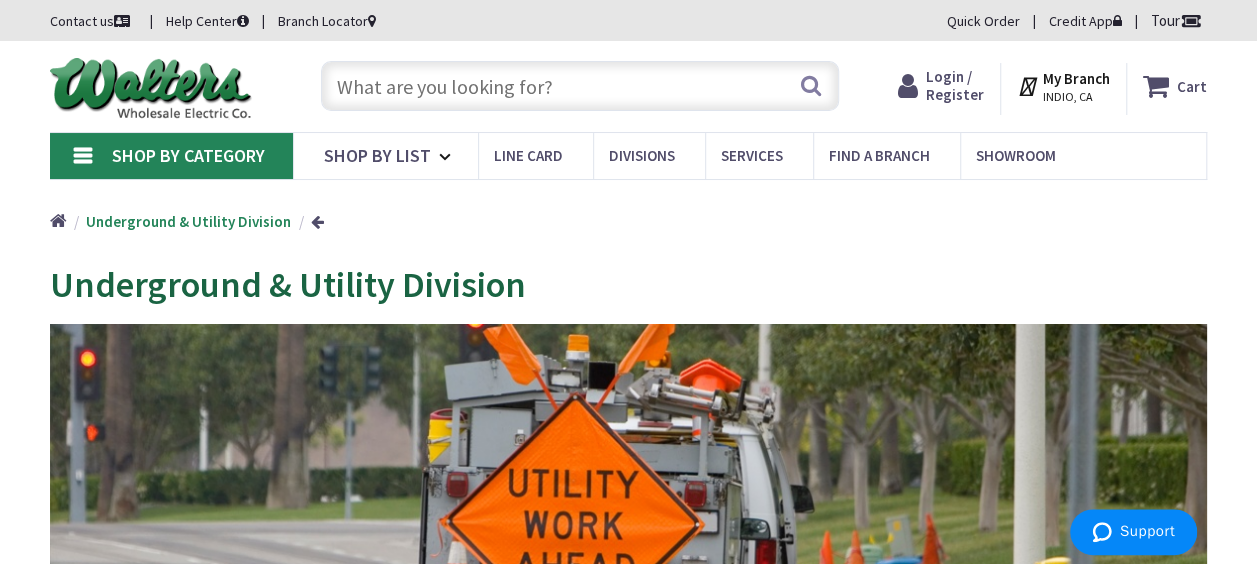 click at bounding box center [580, 86] 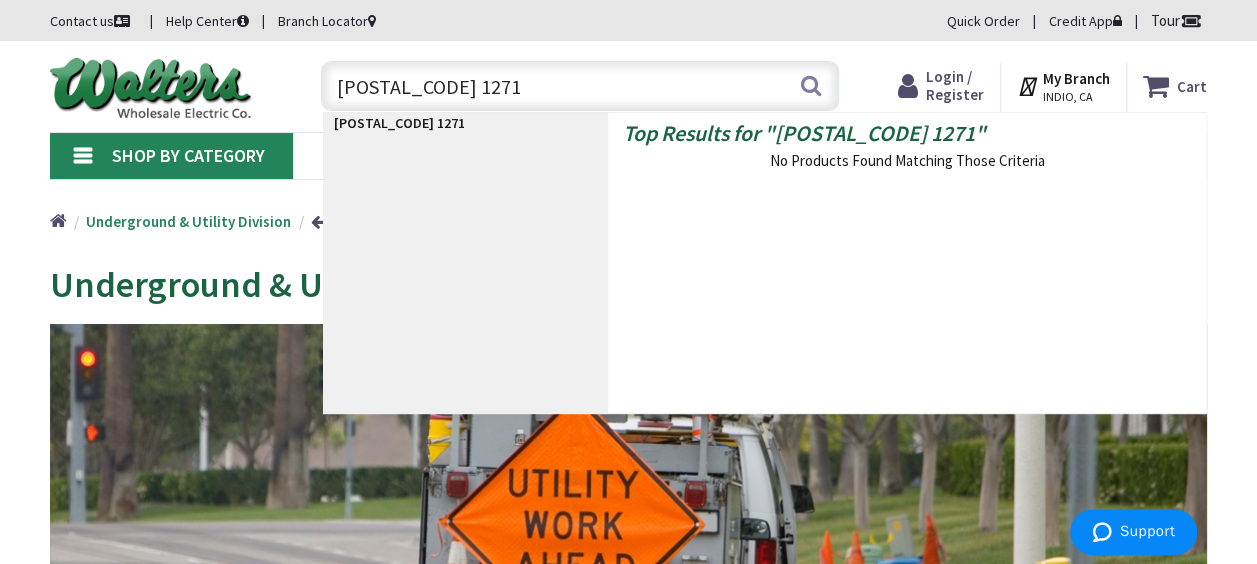 type on "0992305 12716" 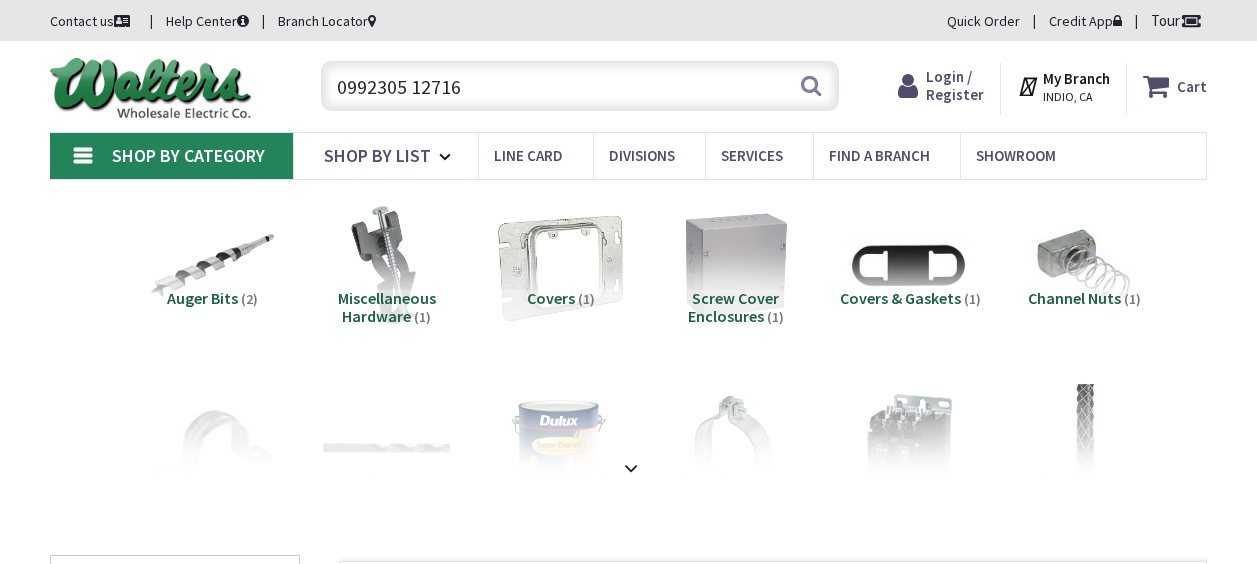 scroll, scrollTop: 0, scrollLeft: 0, axis: both 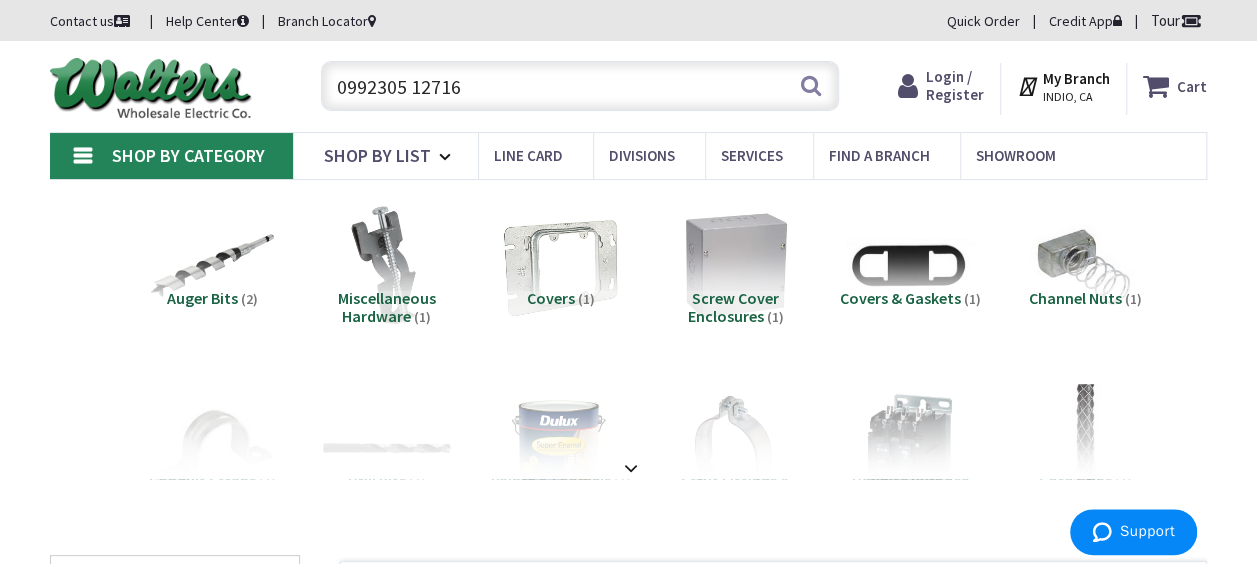 click on "[POSTAL_CODE] 12716" at bounding box center [580, 86] 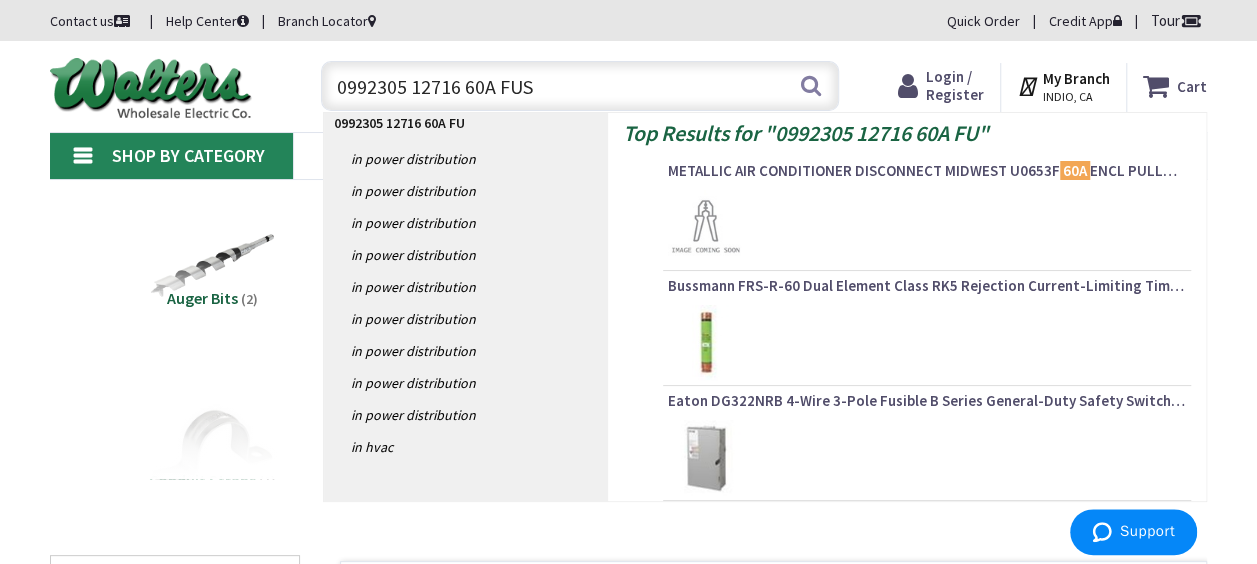 type on "0992305 12716 60A FUSE" 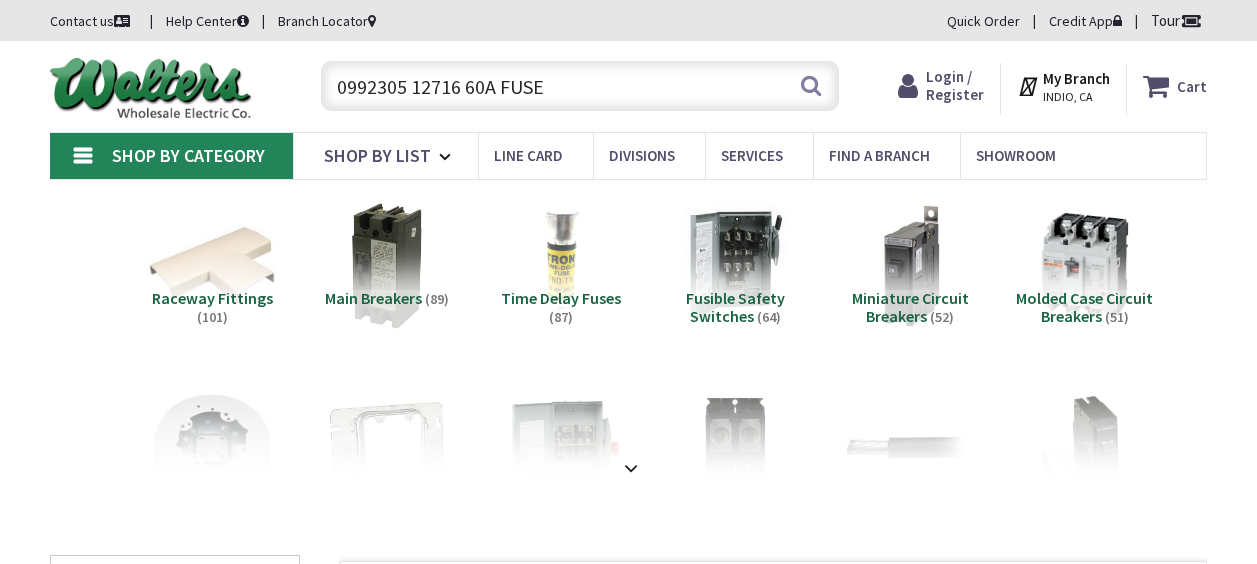 scroll, scrollTop: 0, scrollLeft: 0, axis: both 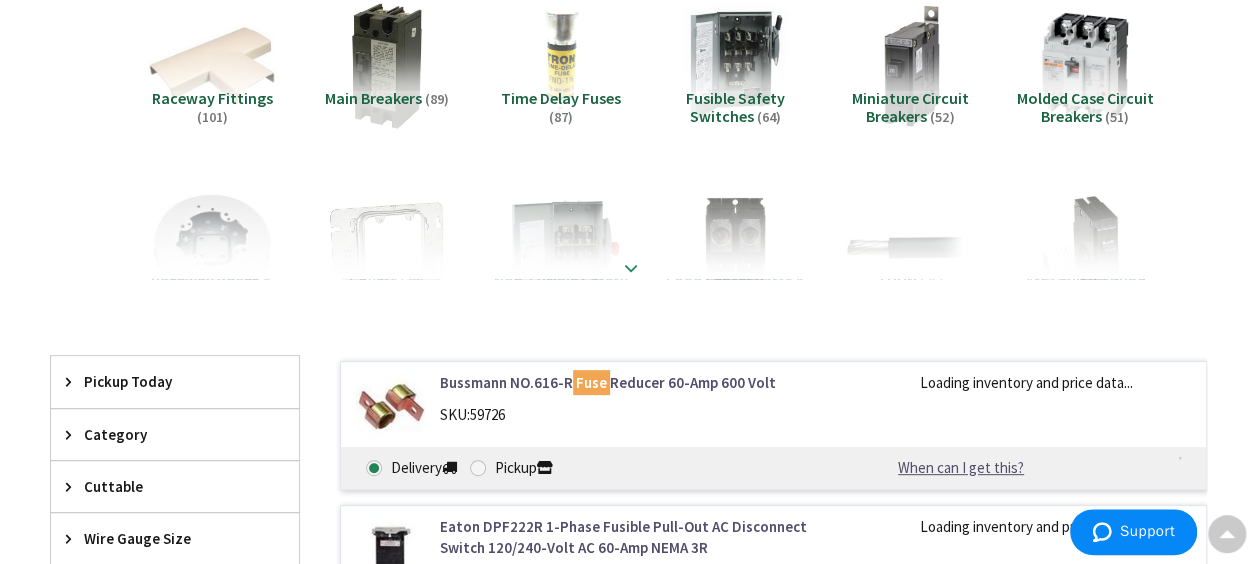 click at bounding box center (631, 268) 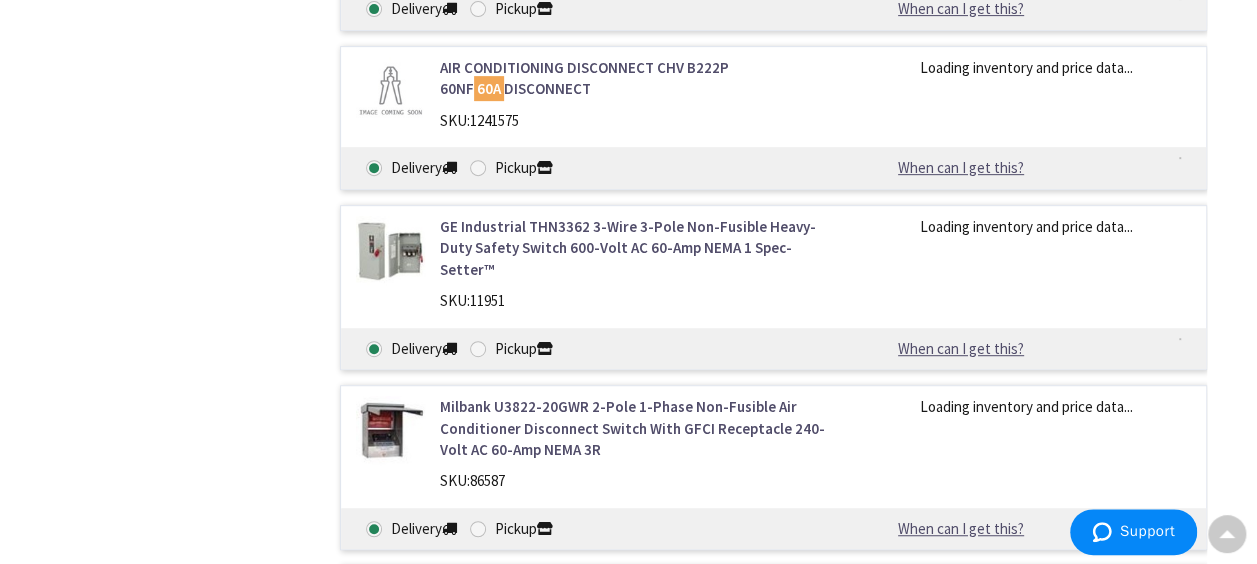 scroll, scrollTop: 11600, scrollLeft: 0, axis: vertical 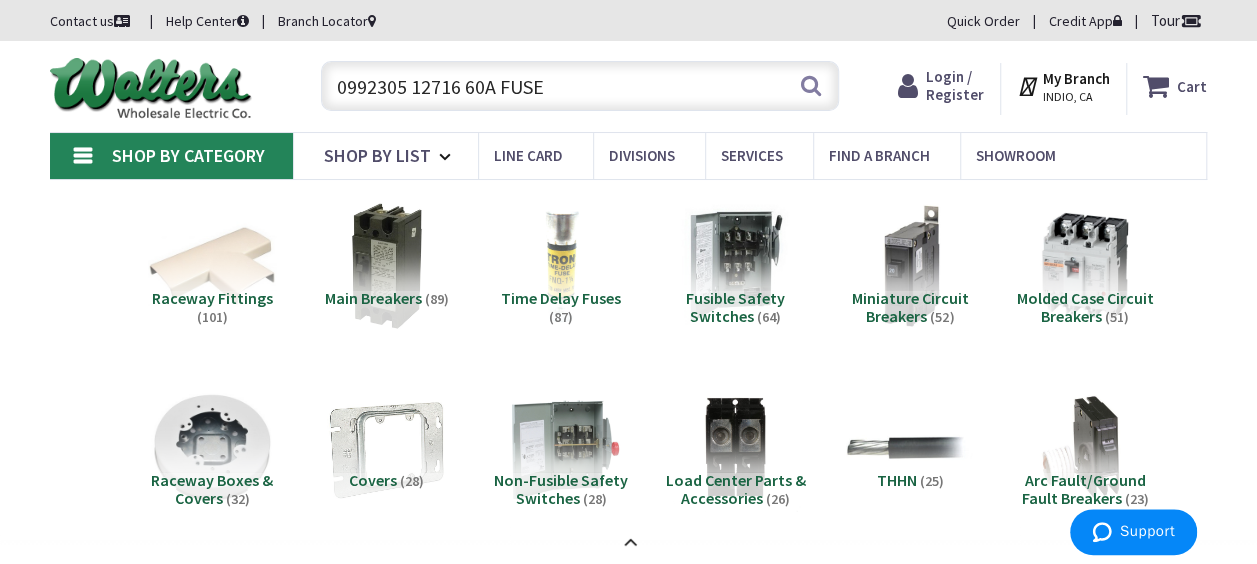click on "0992305 12716 60A FUSE" at bounding box center (580, 86) 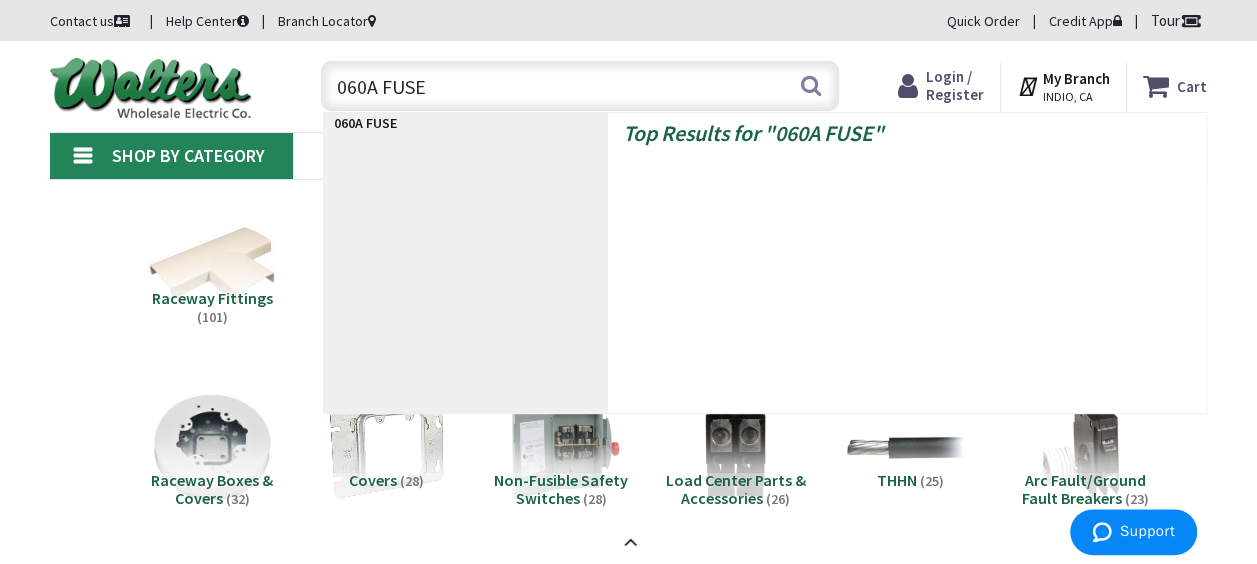 type on "60A FUSE" 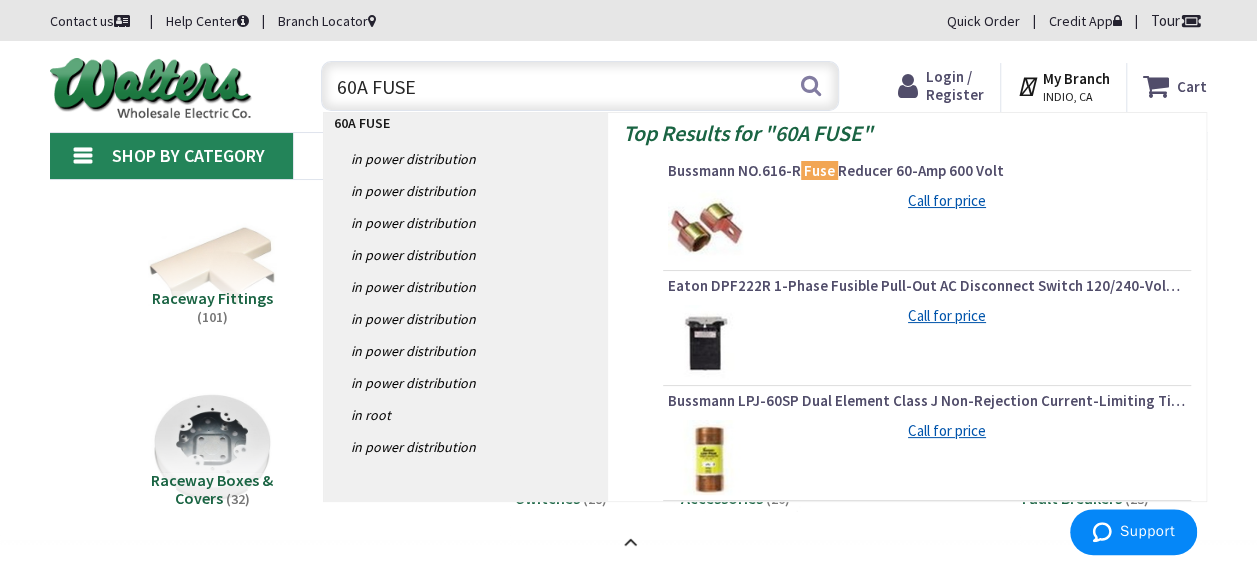 click on "60A FUSE" at bounding box center [580, 86] 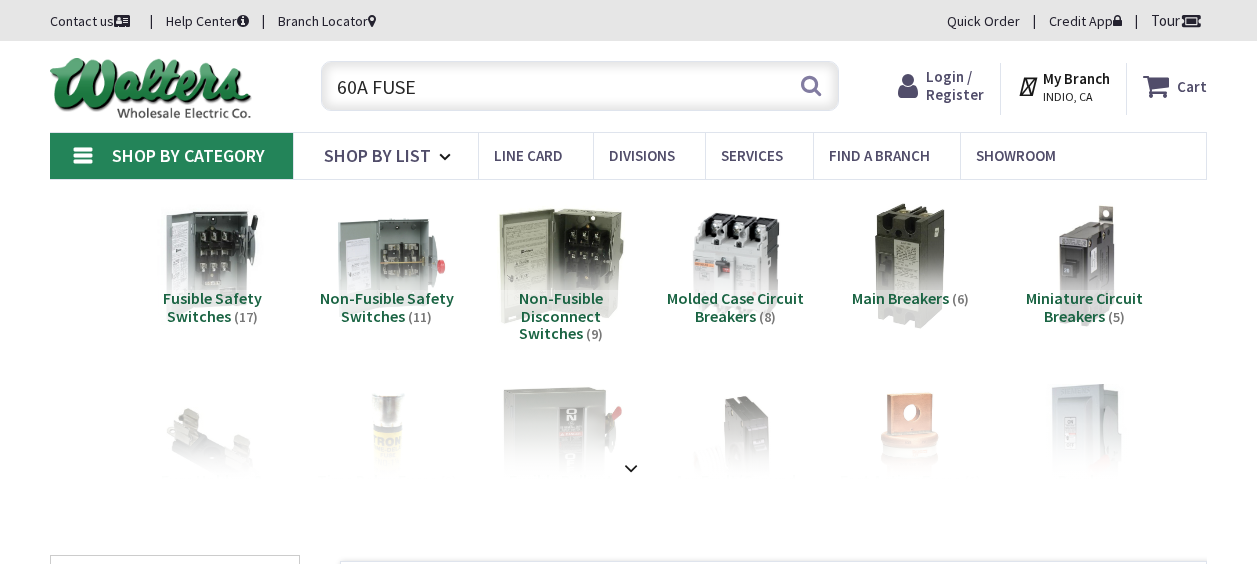 scroll, scrollTop: 0, scrollLeft: 0, axis: both 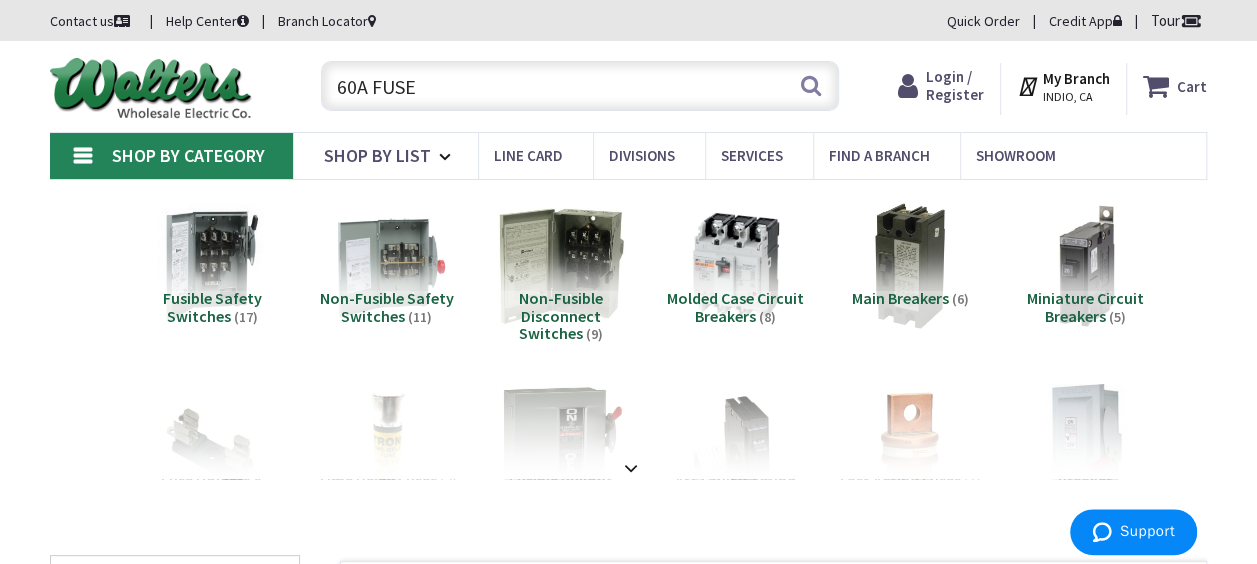 drag, startPoint x: 422, startPoint y: 90, endPoint x: 278, endPoint y: 80, distance: 144.3468 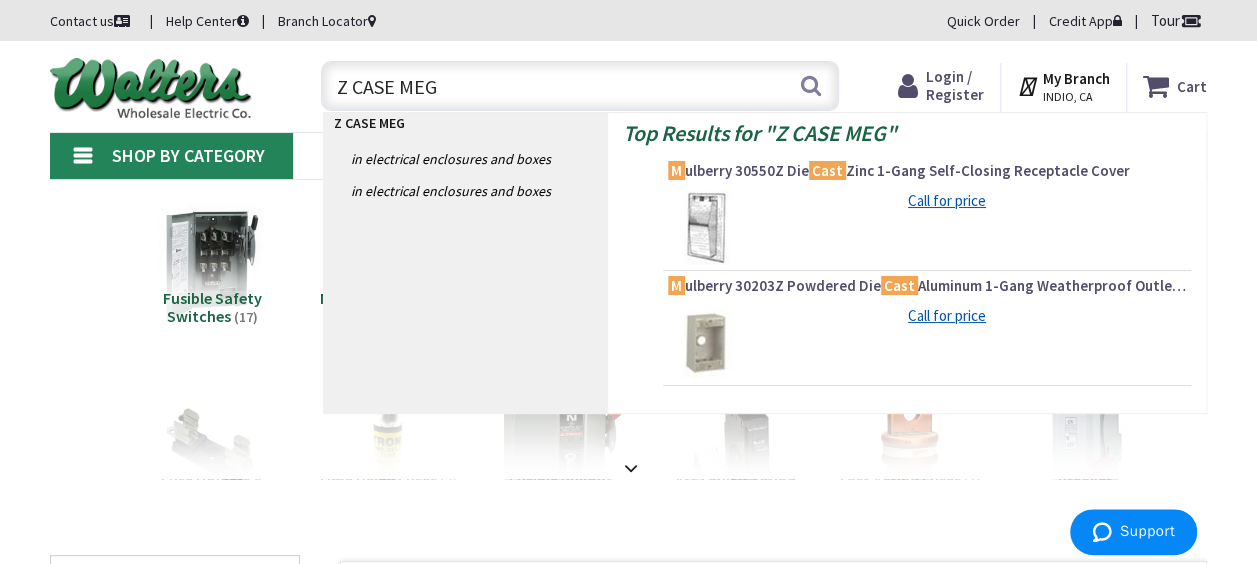type on "Z CASE MEGA" 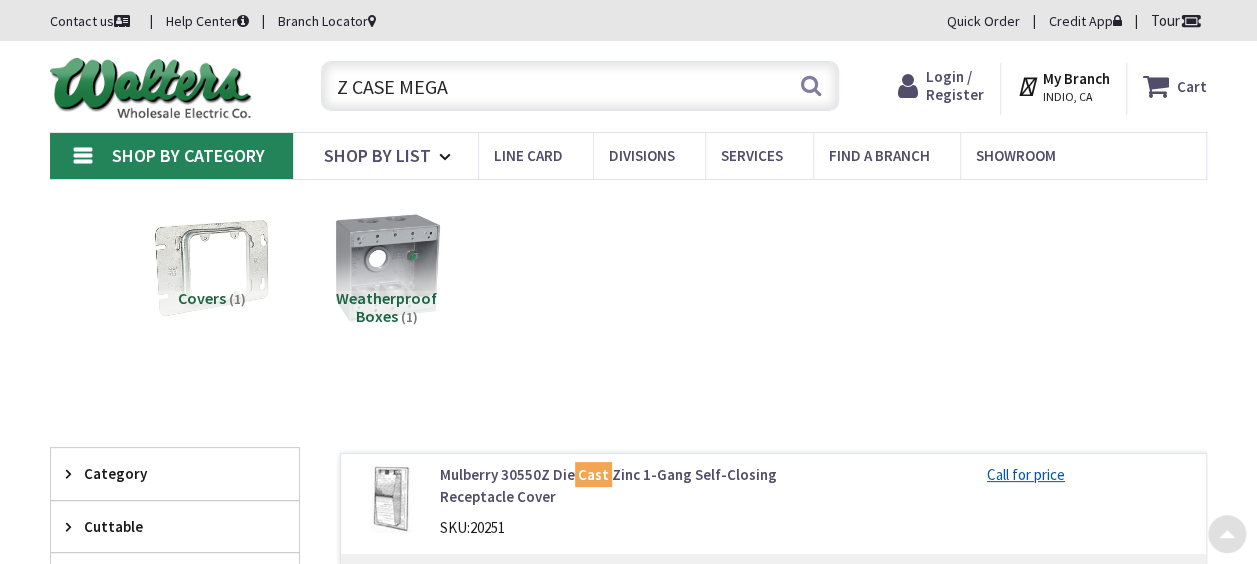 scroll, scrollTop: 674, scrollLeft: 0, axis: vertical 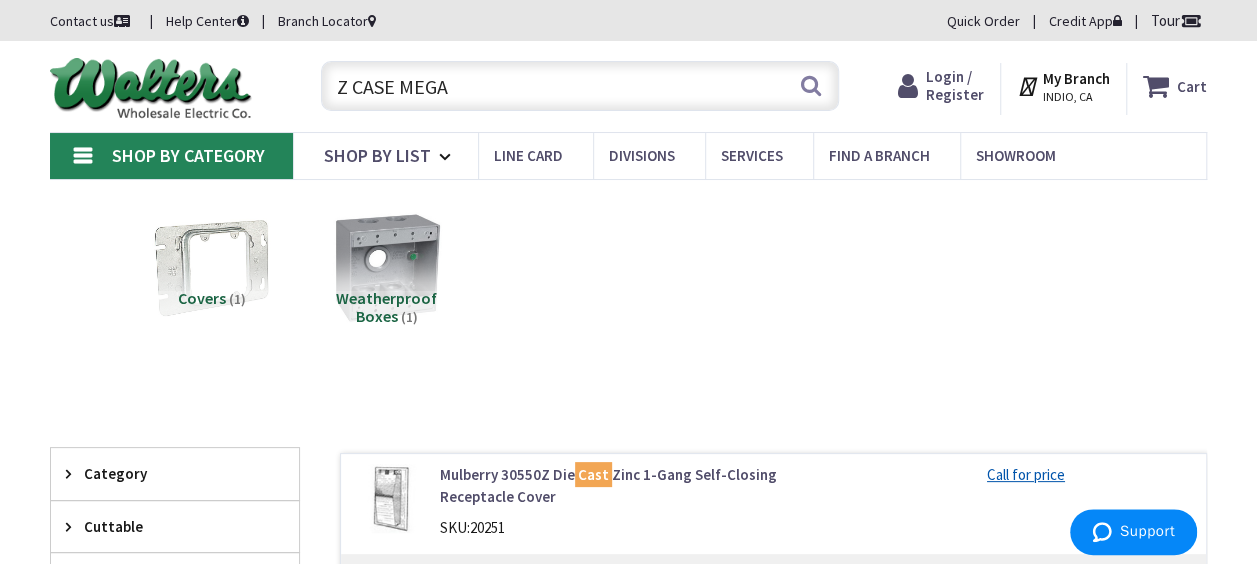 click on "Z CASE MEGA" at bounding box center (580, 86) 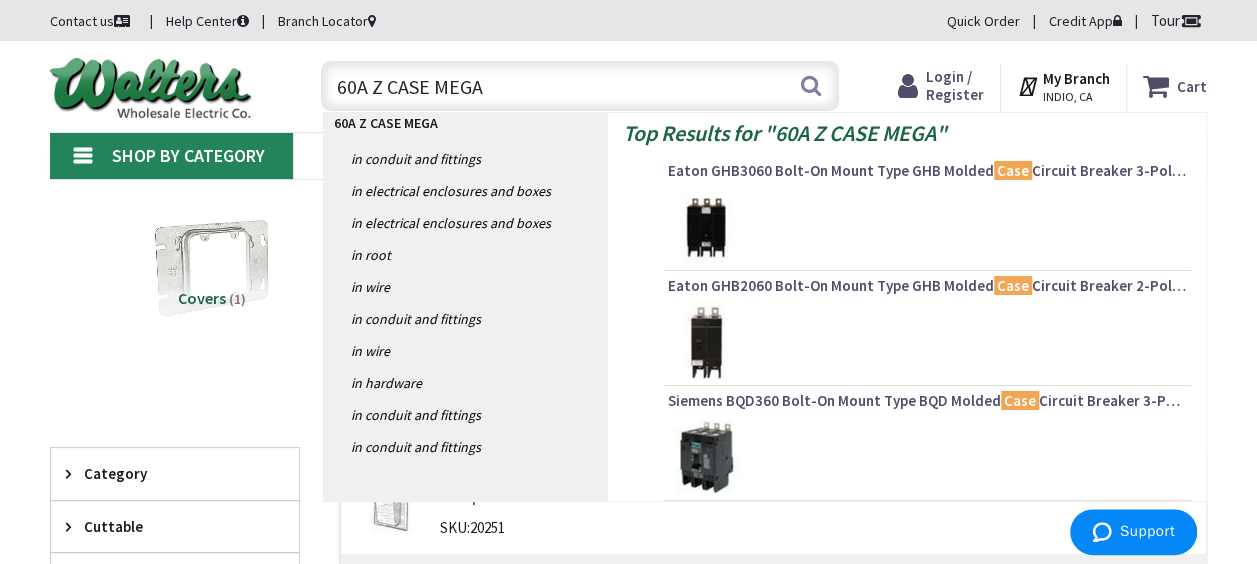 click on "60A Z CASE MEGA" at bounding box center [580, 86] 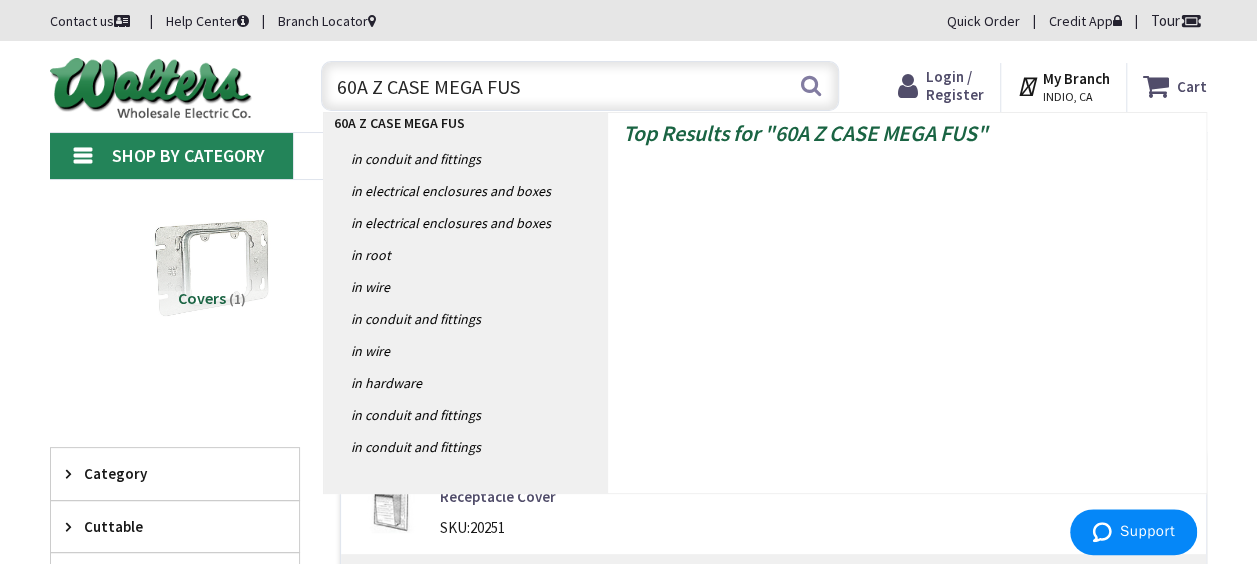 type on "60A Z CASE MEGA FUSE" 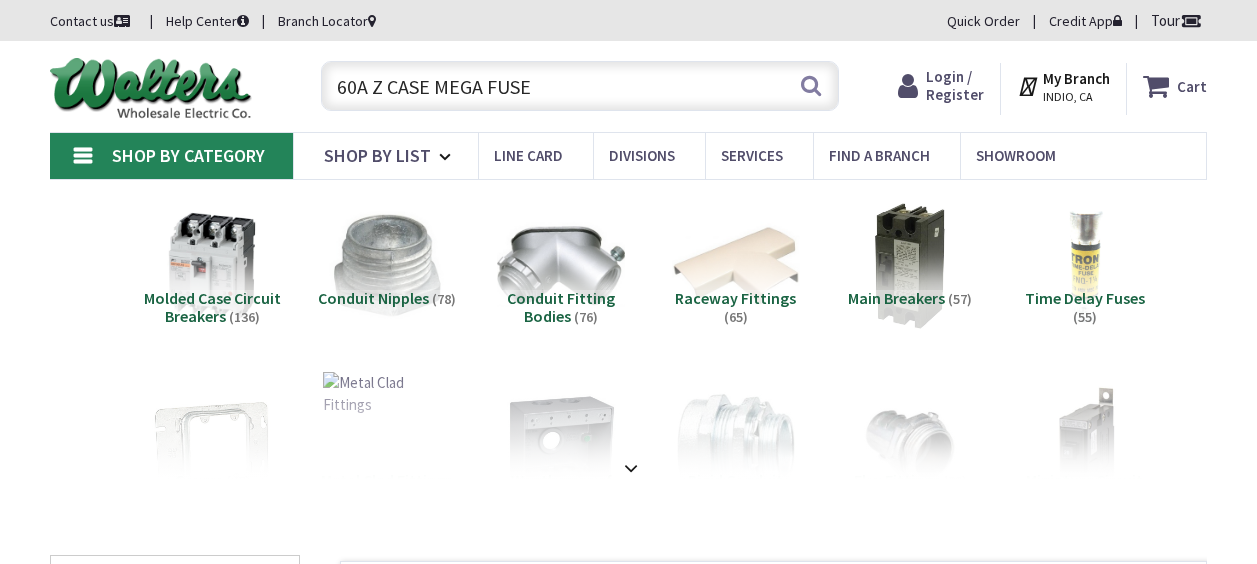 scroll, scrollTop: 0, scrollLeft: 0, axis: both 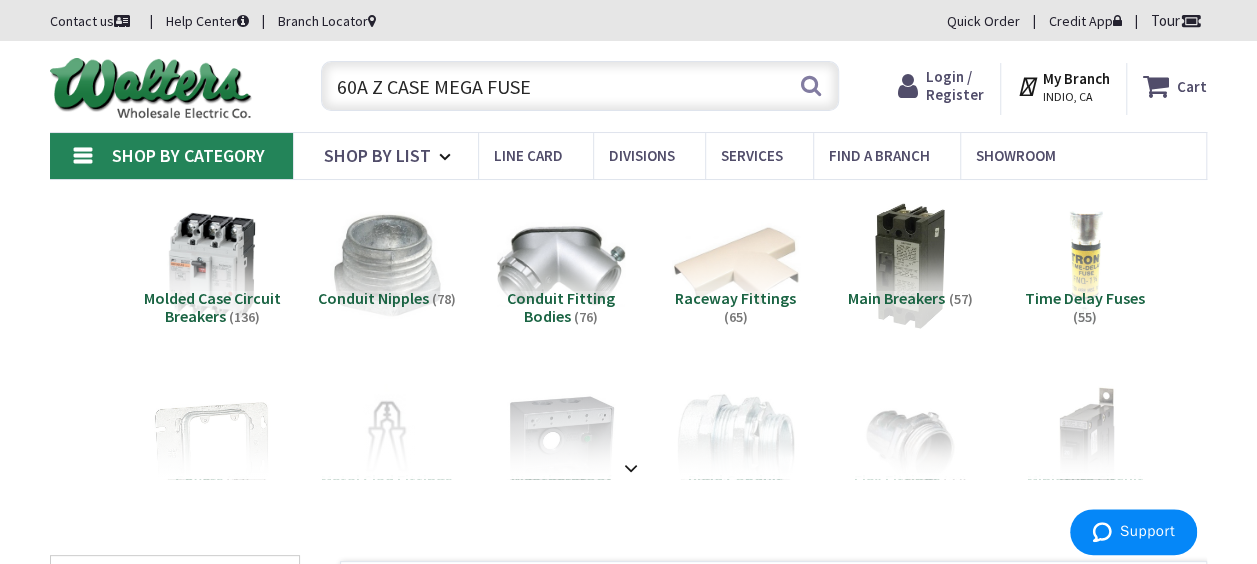 drag, startPoint x: 536, startPoint y: 84, endPoint x: 225, endPoint y: 59, distance: 312.0032 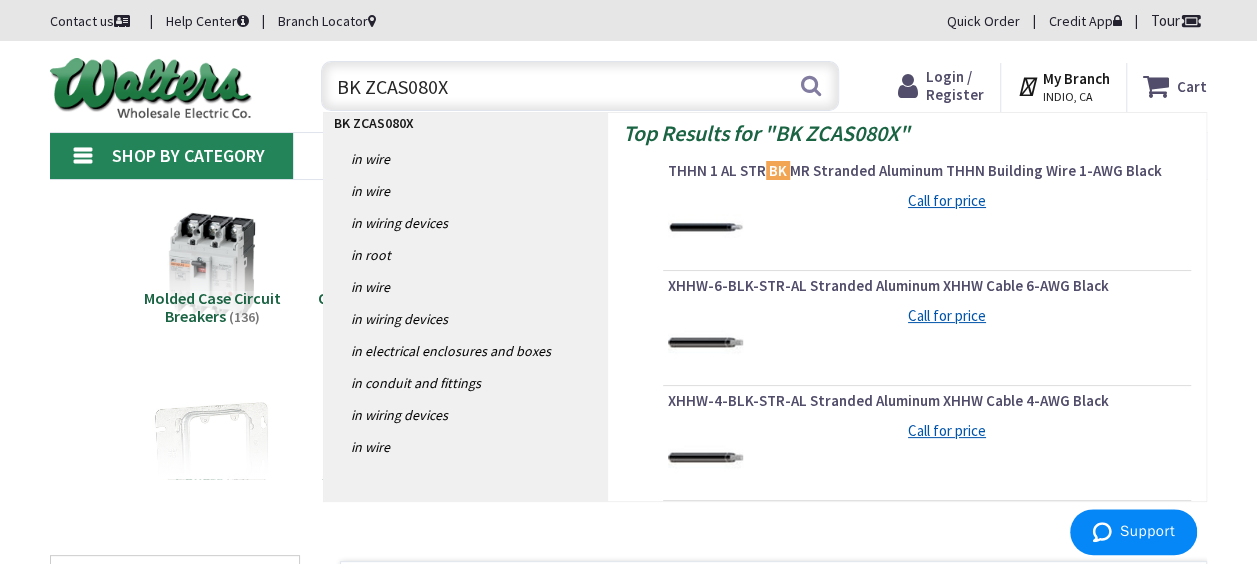 type on "BK ZCAS080XP" 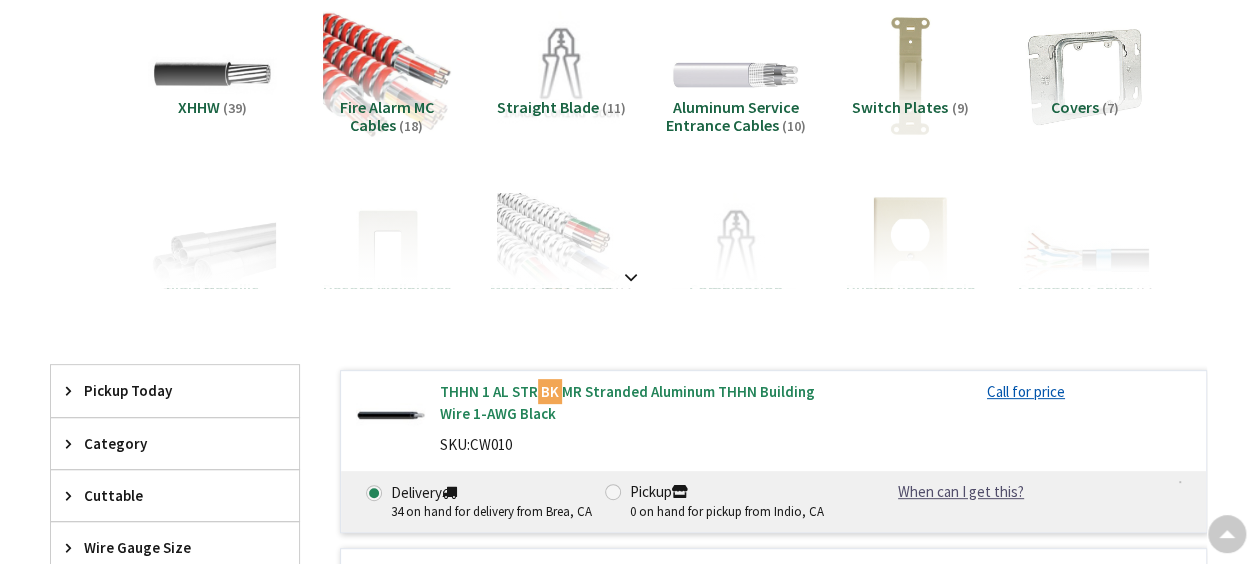 scroll, scrollTop: 300, scrollLeft: 0, axis: vertical 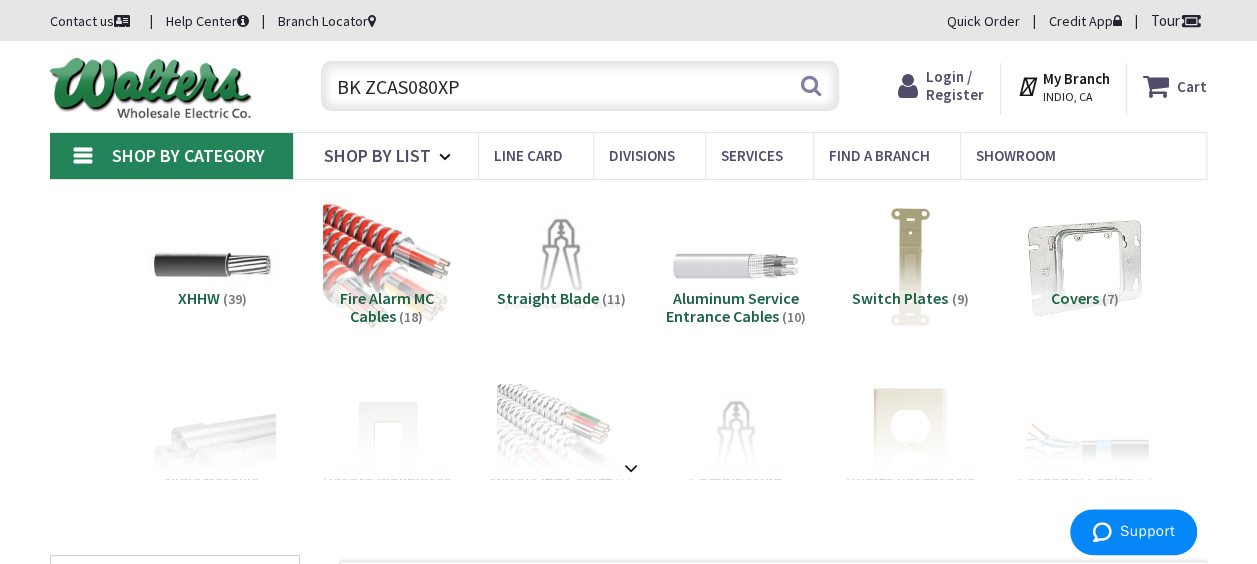 drag, startPoint x: 468, startPoint y: 87, endPoint x: 315, endPoint y: 90, distance: 153.0294 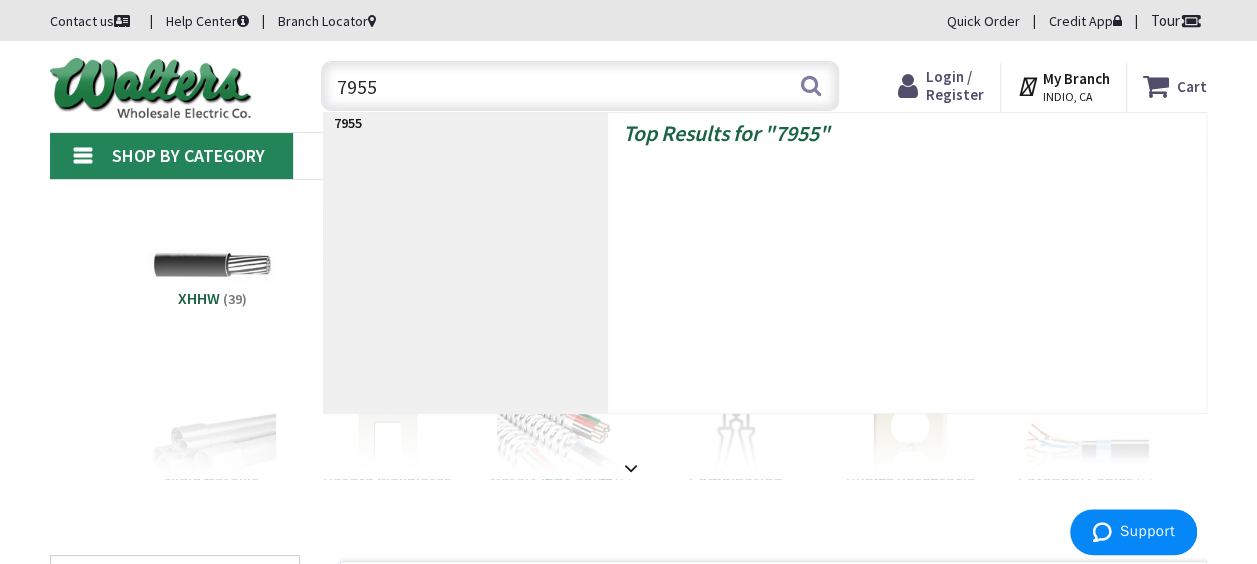 type on "[NUMBER]" 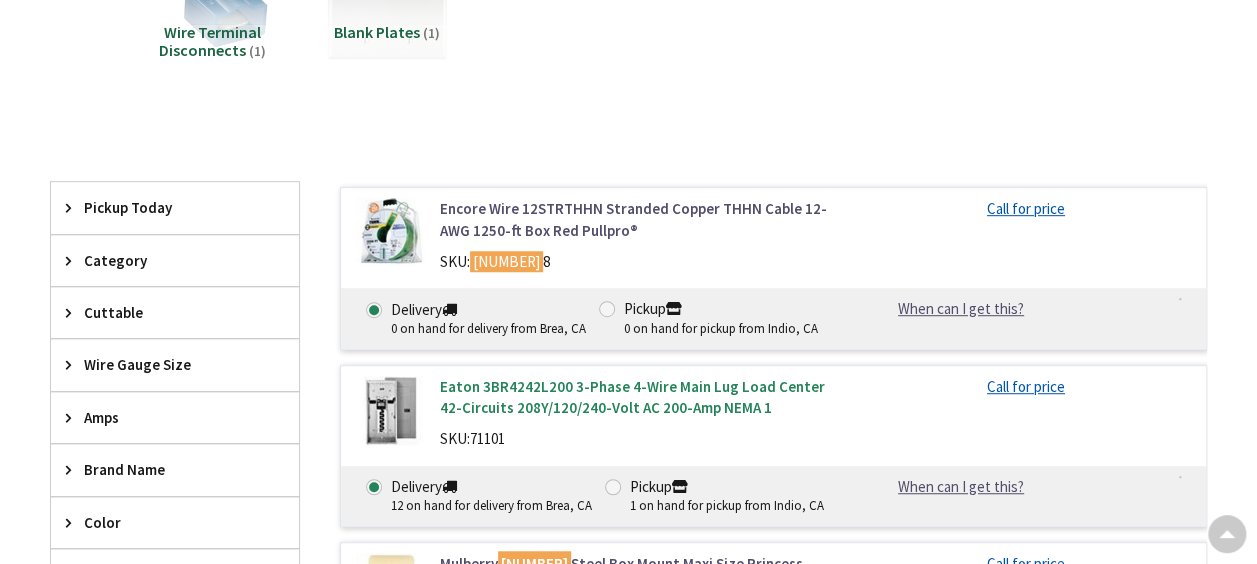 scroll, scrollTop: 500, scrollLeft: 0, axis: vertical 